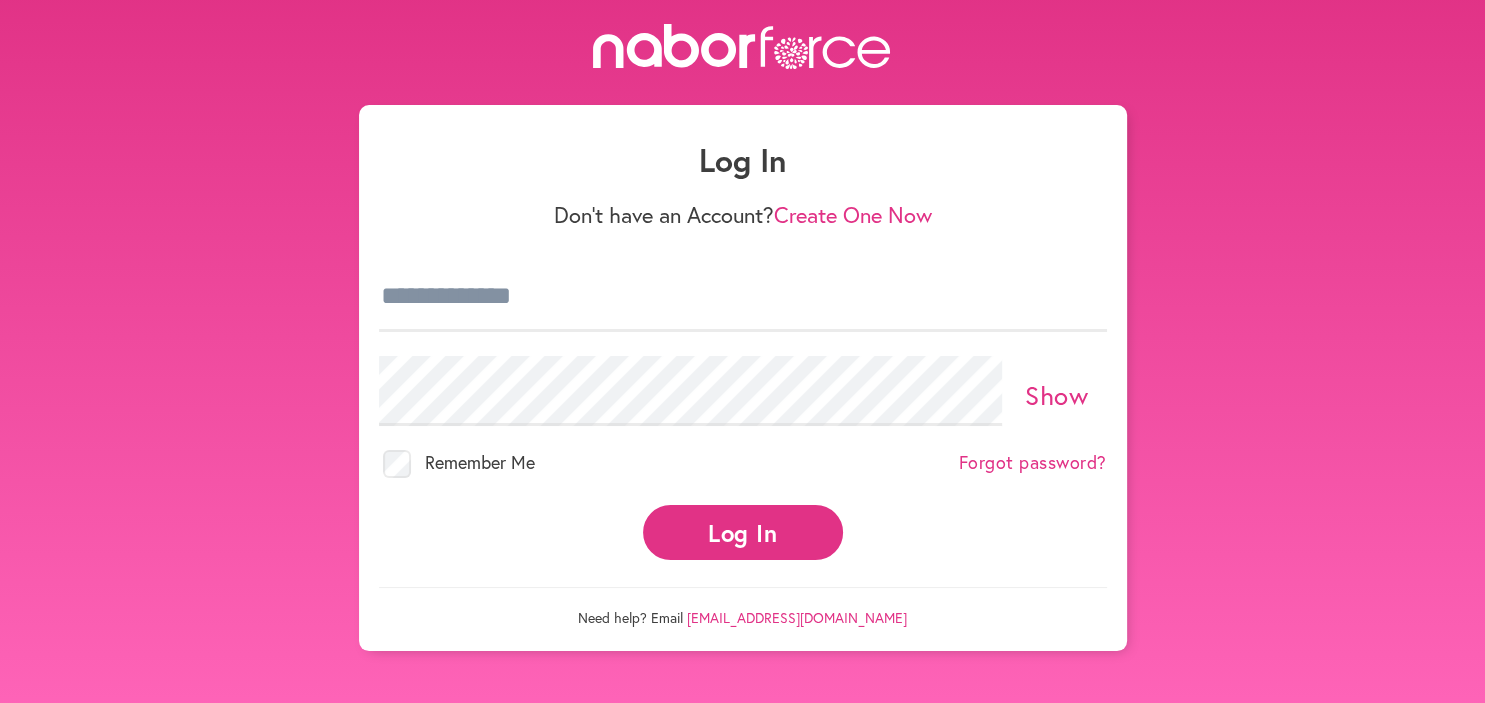 scroll, scrollTop: 0, scrollLeft: 0, axis: both 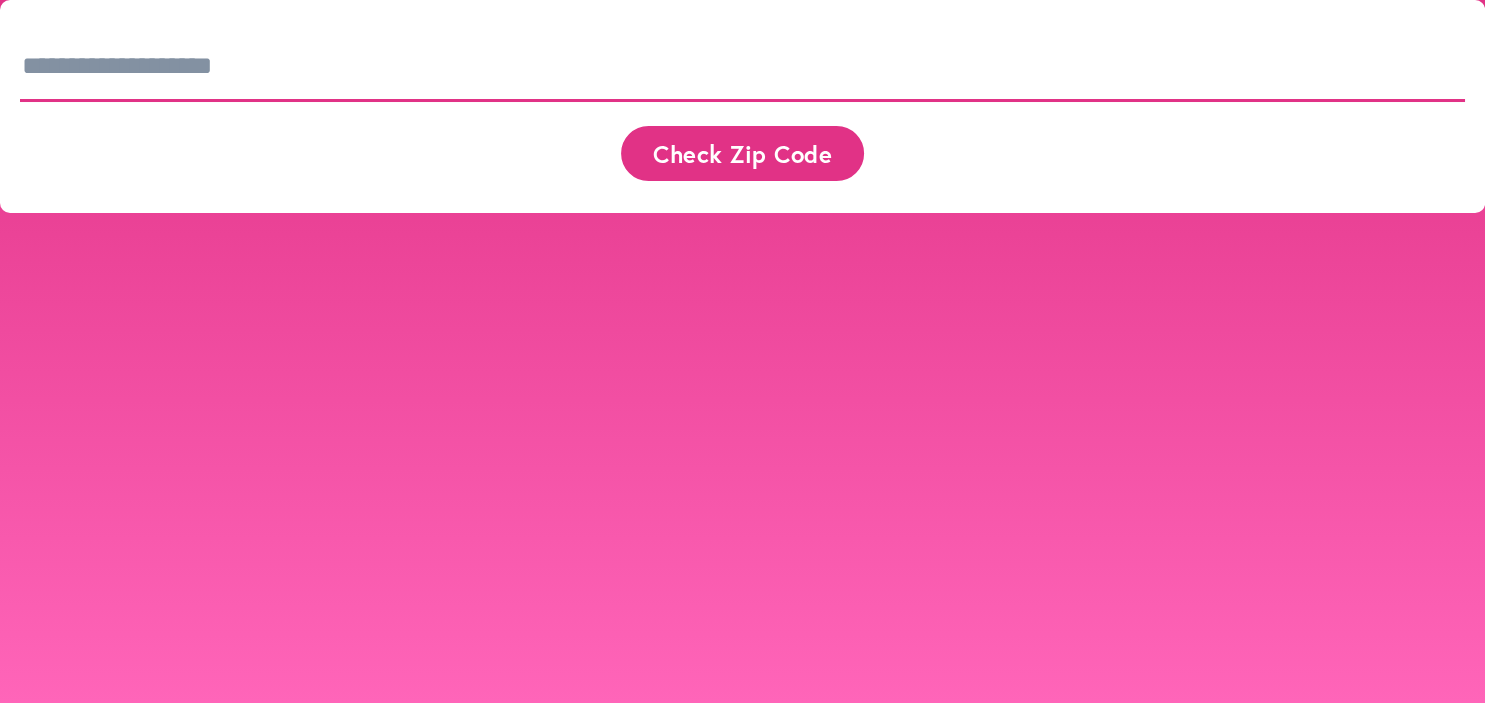 click at bounding box center [742, 67] 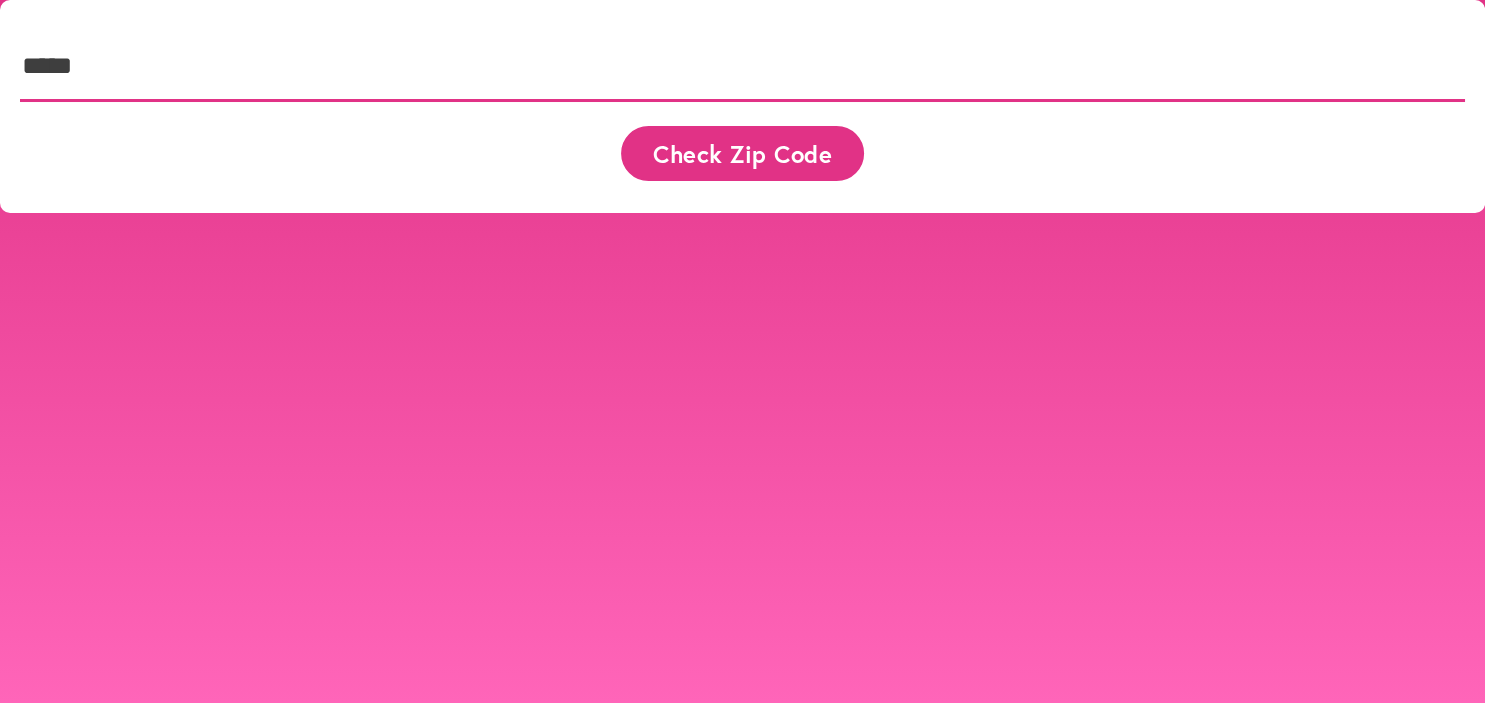 type on "*****" 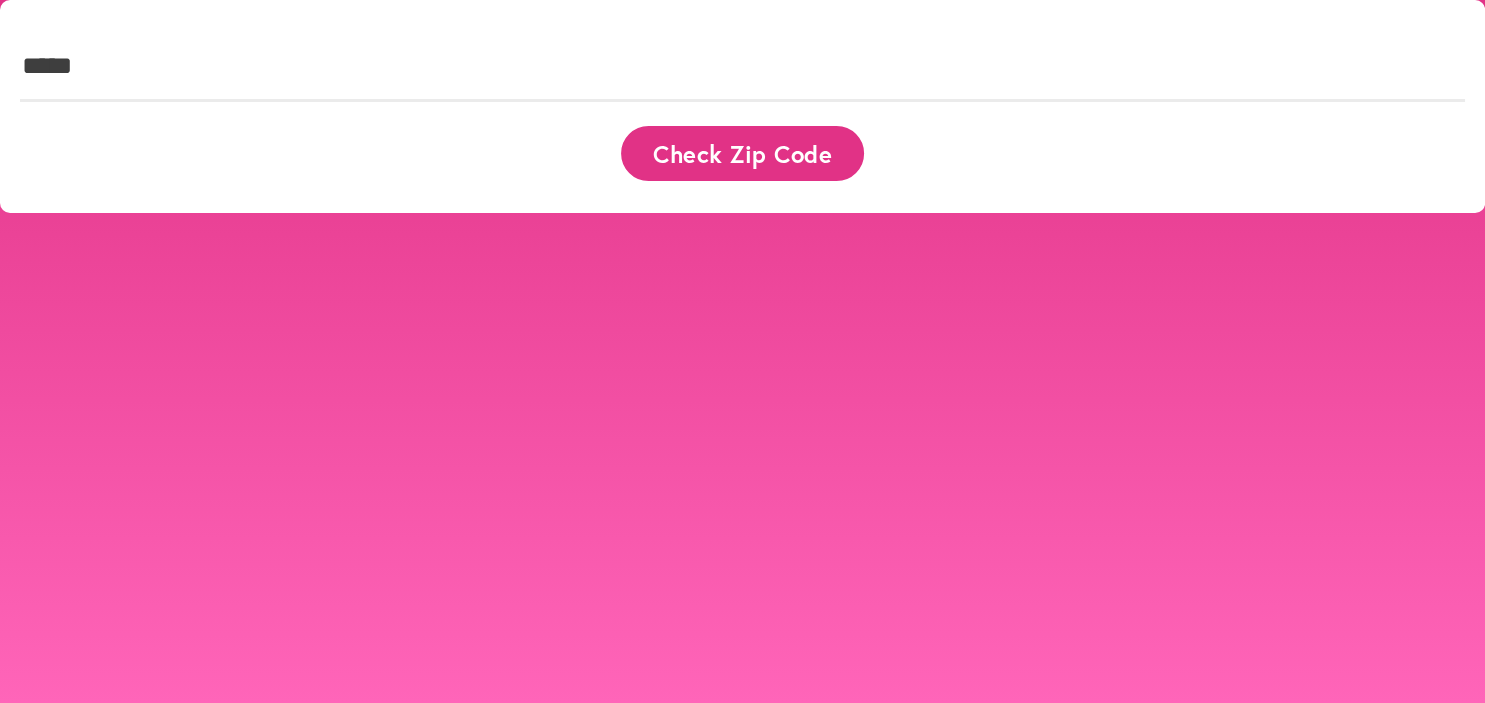 click on "Check Zip Code" at bounding box center [742, 153] 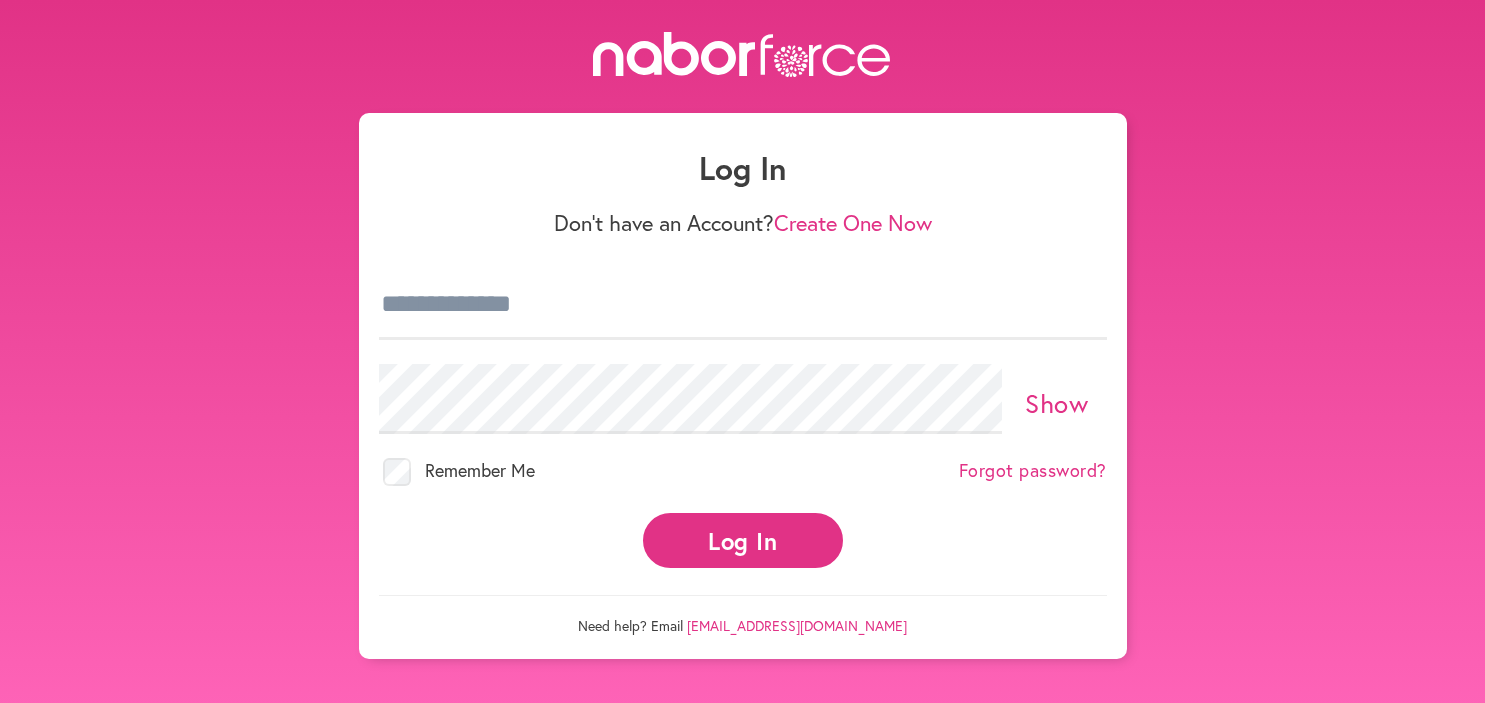 scroll, scrollTop: 0, scrollLeft: 0, axis: both 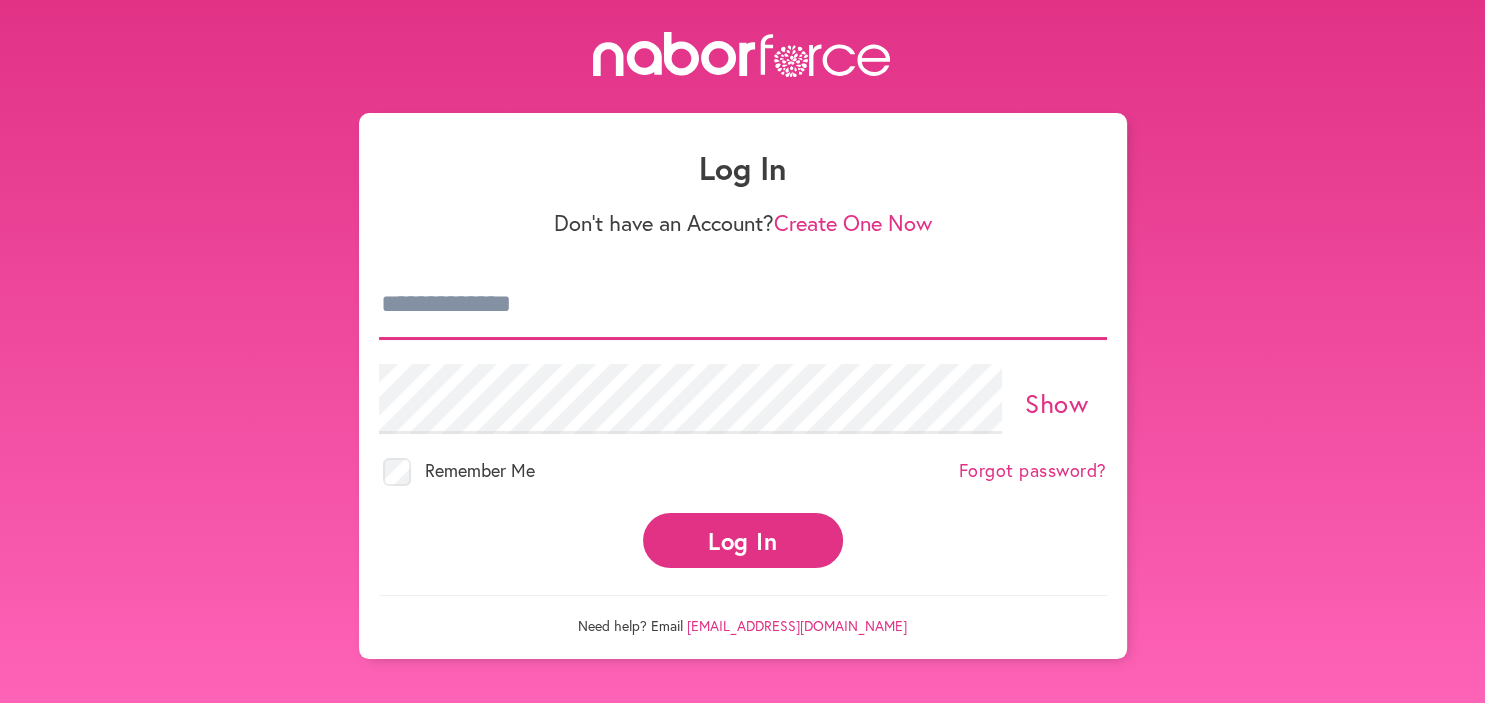 click at bounding box center (743, 305) 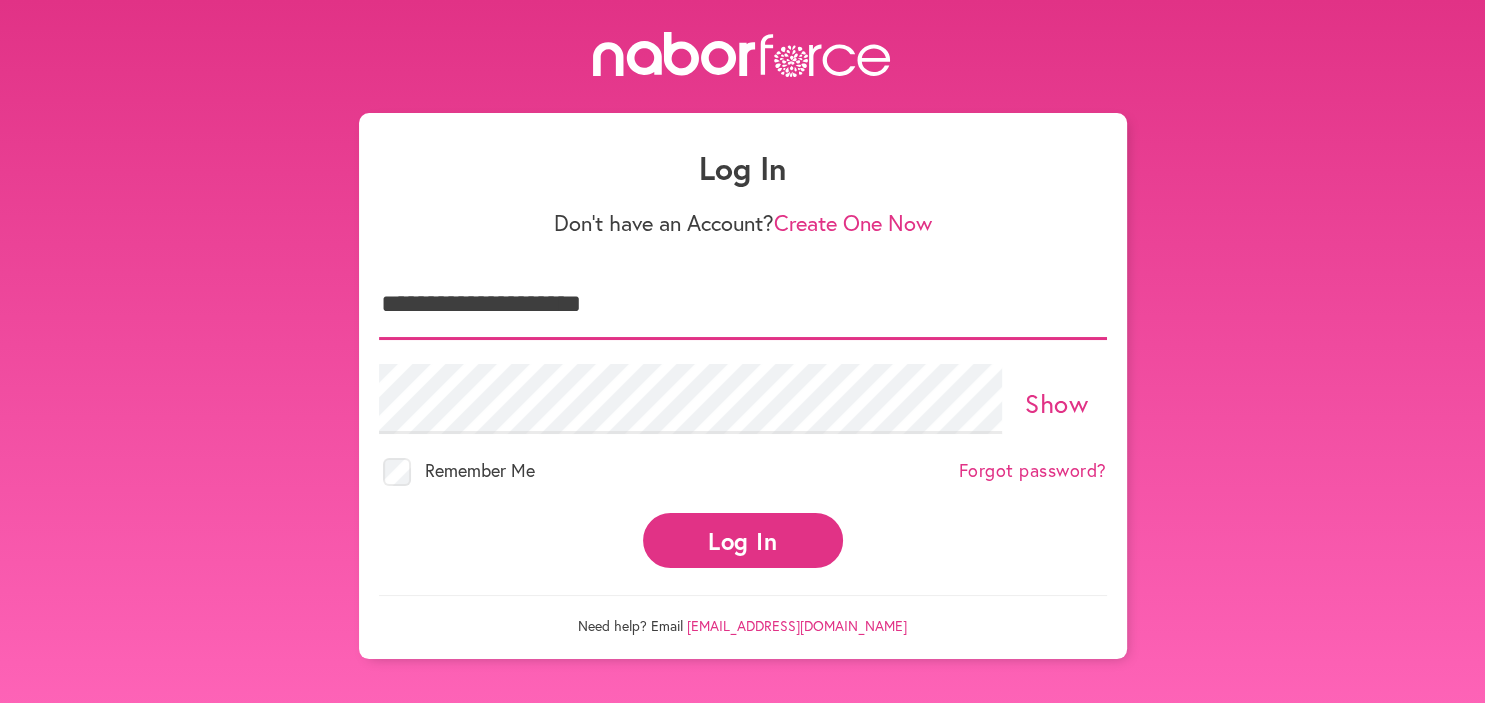 type on "**********" 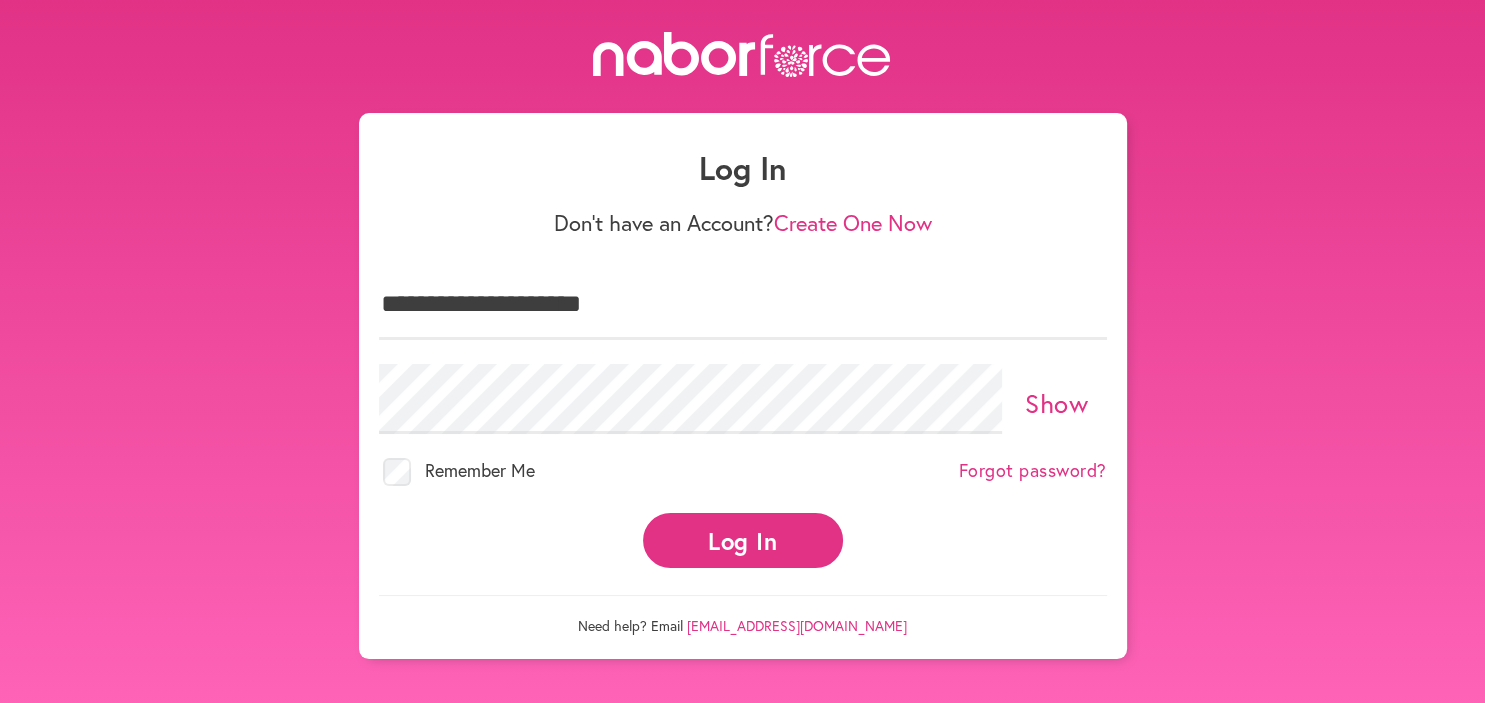 click on "Forgot password?" at bounding box center (1033, 471) 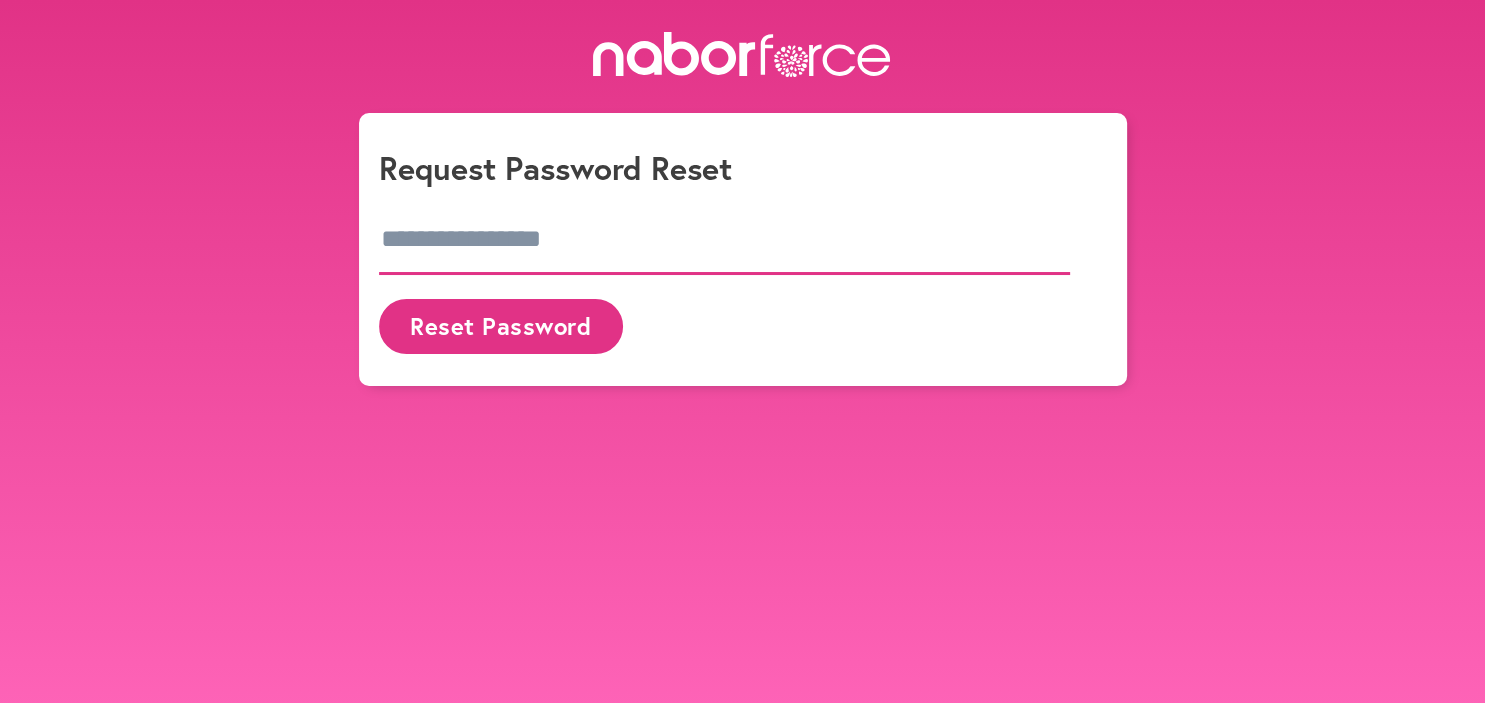 click at bounding box center (725, 240) 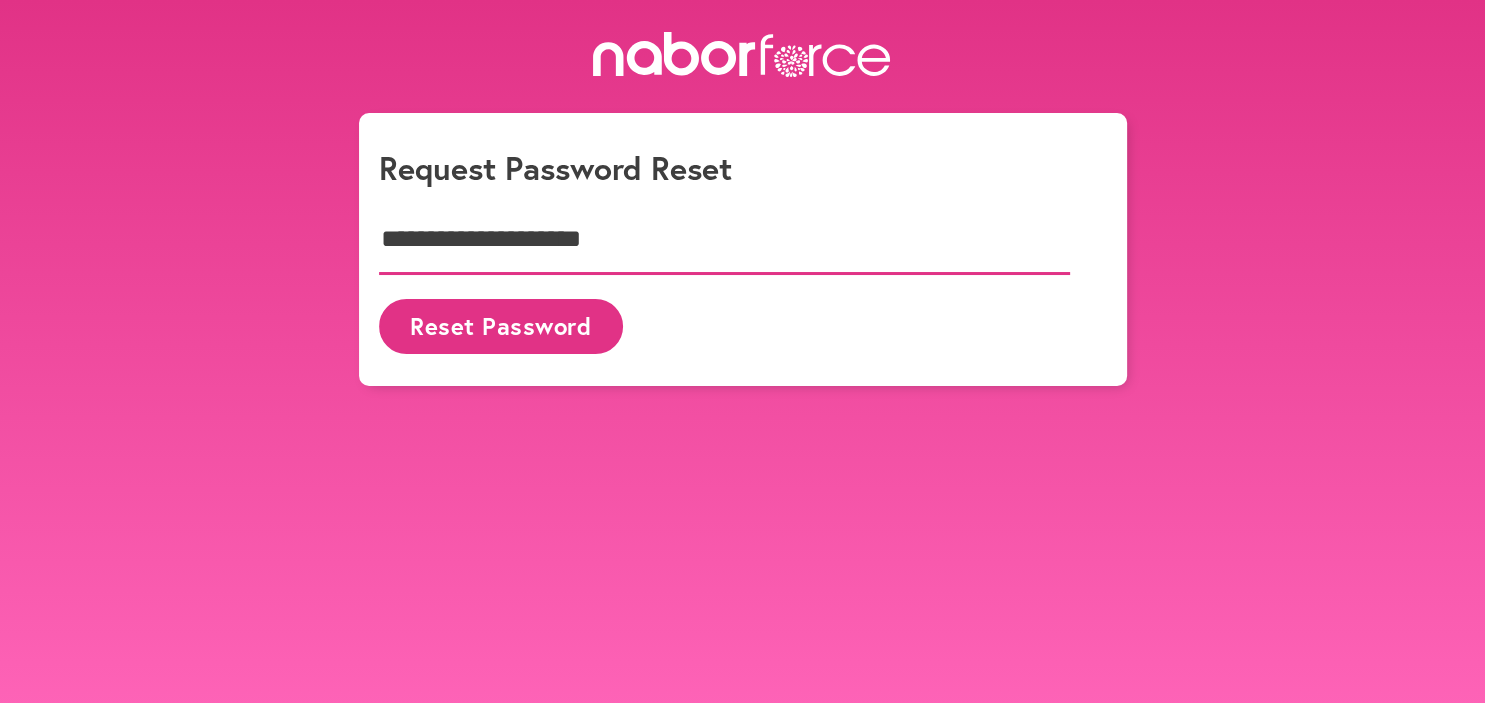 type on "**********" 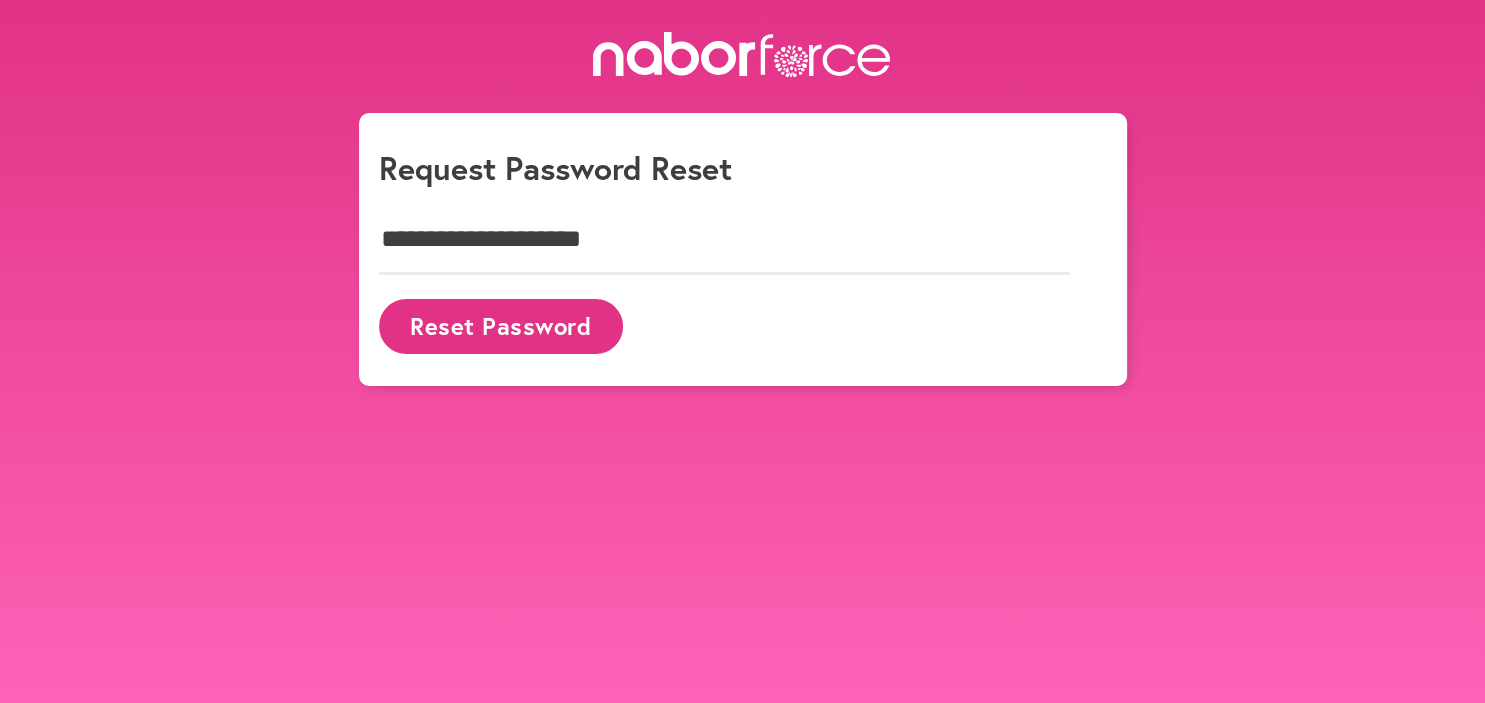 click on "Reset Password" at bounding box center [501, 326] 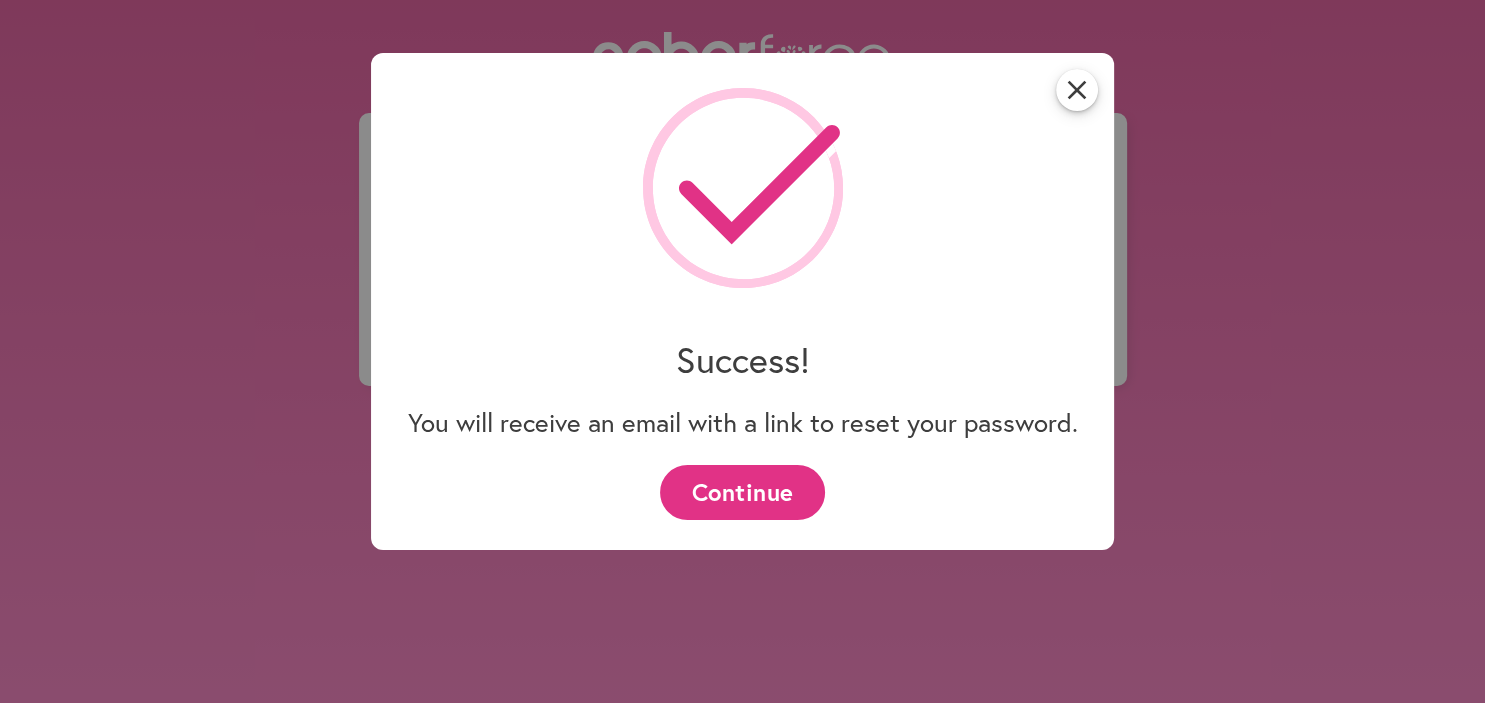 click on "Continue" at bounding box center (742, 492) 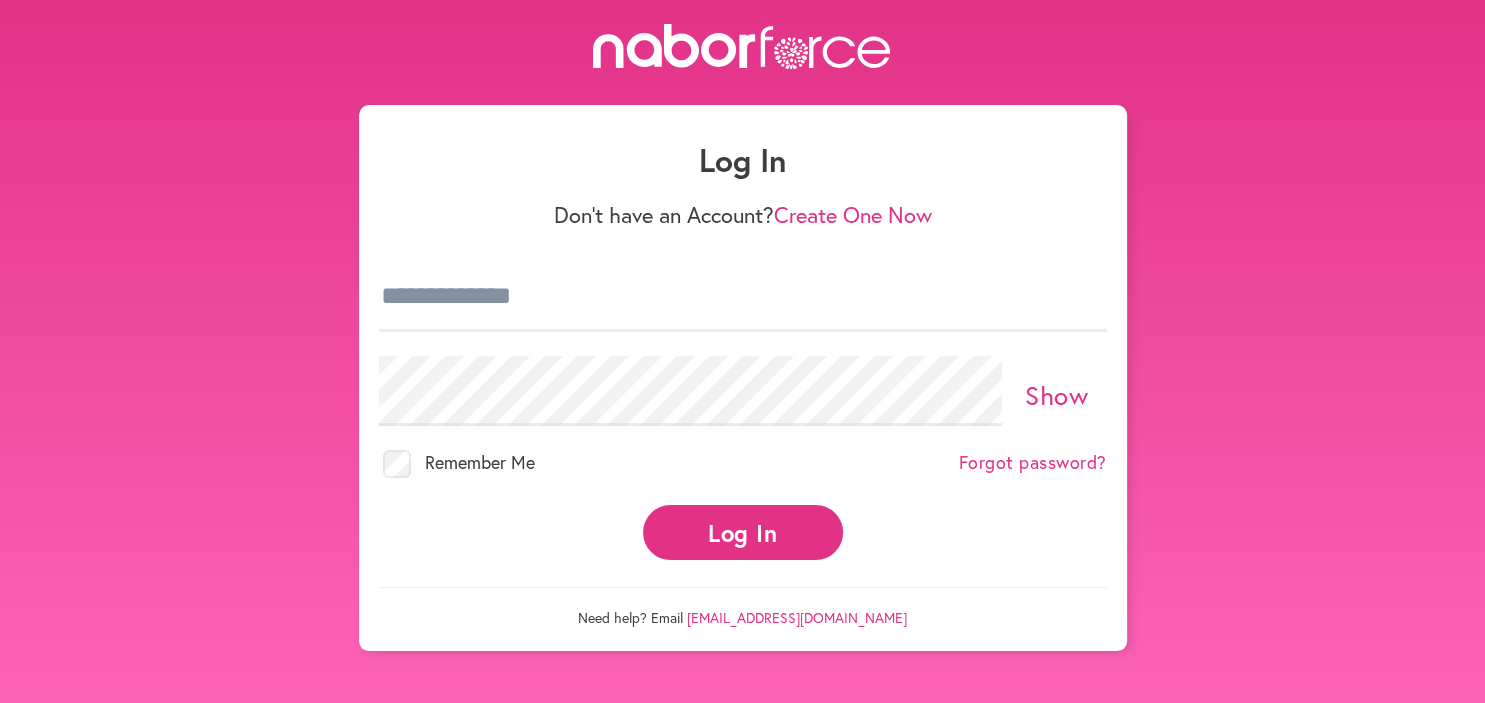 scroll, scrollTop: 0, scrollLeft: 0, axis: both 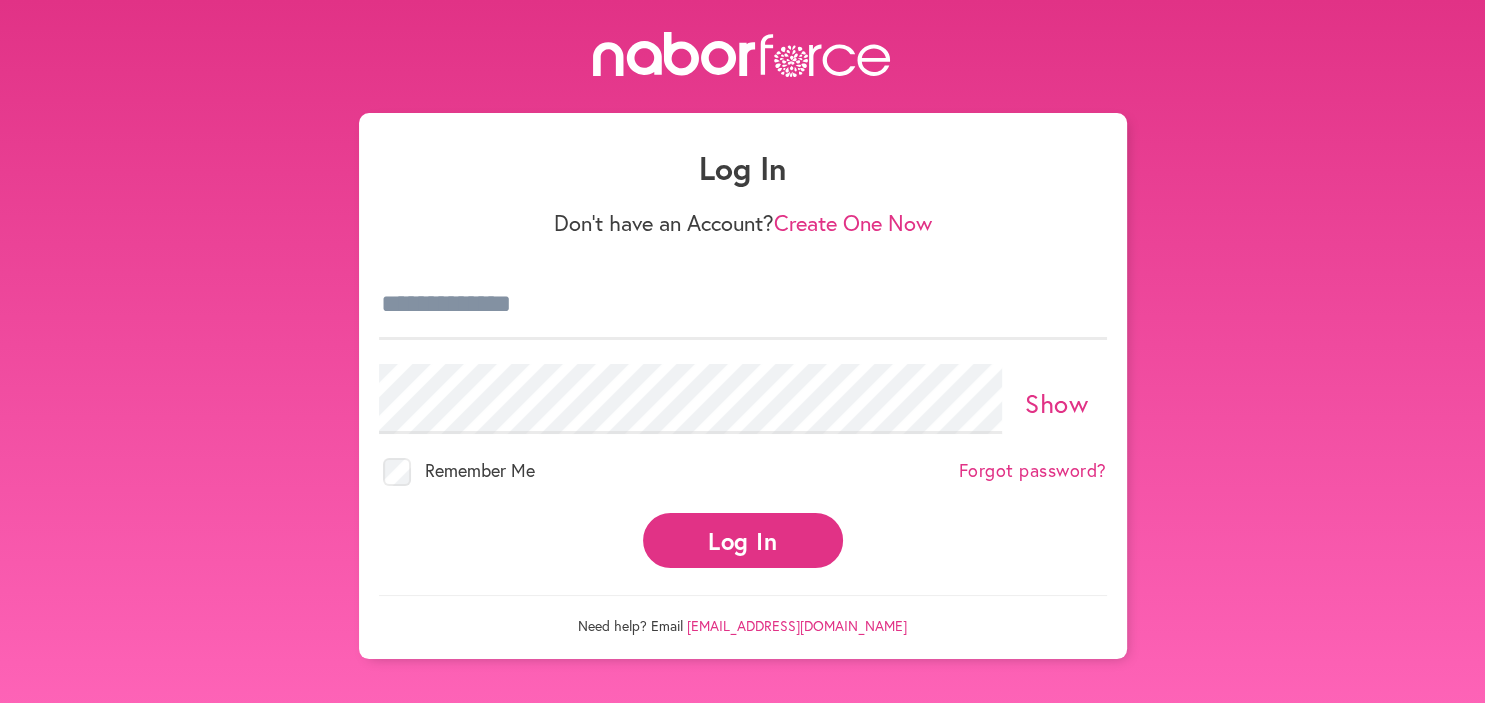 click on "Log In" at bounding box center [743, 540] 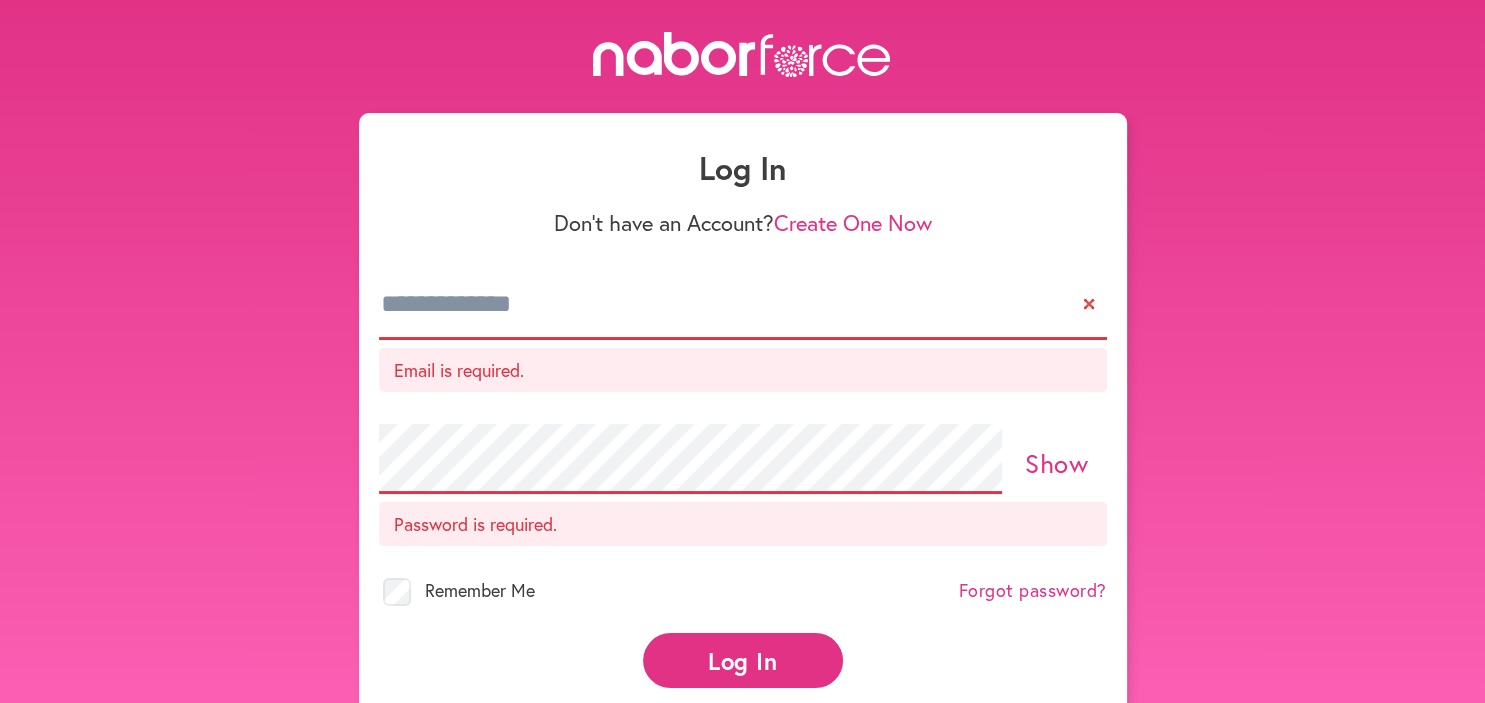 click at bounding box center [743, 305] 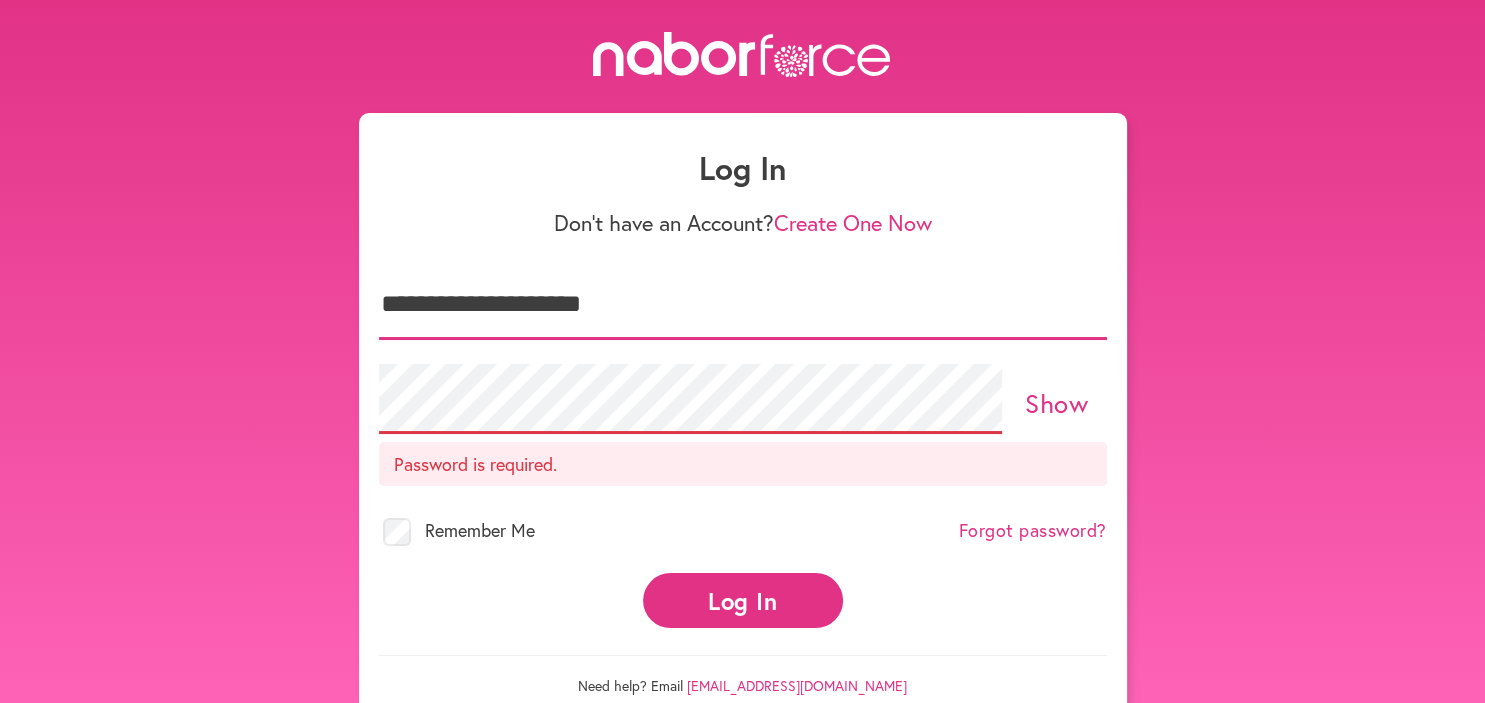 type on "**********" 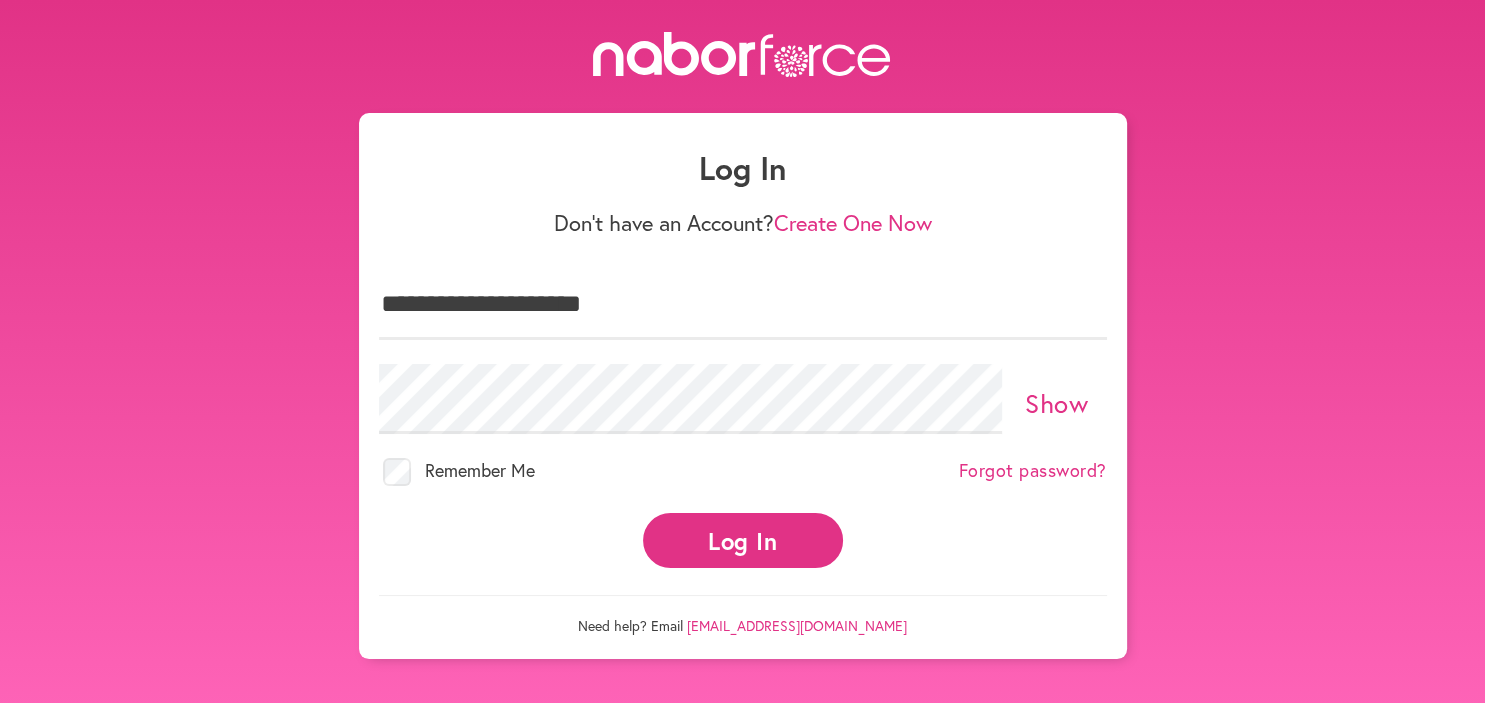 click on "Log In" at bounding box center [743, 540] 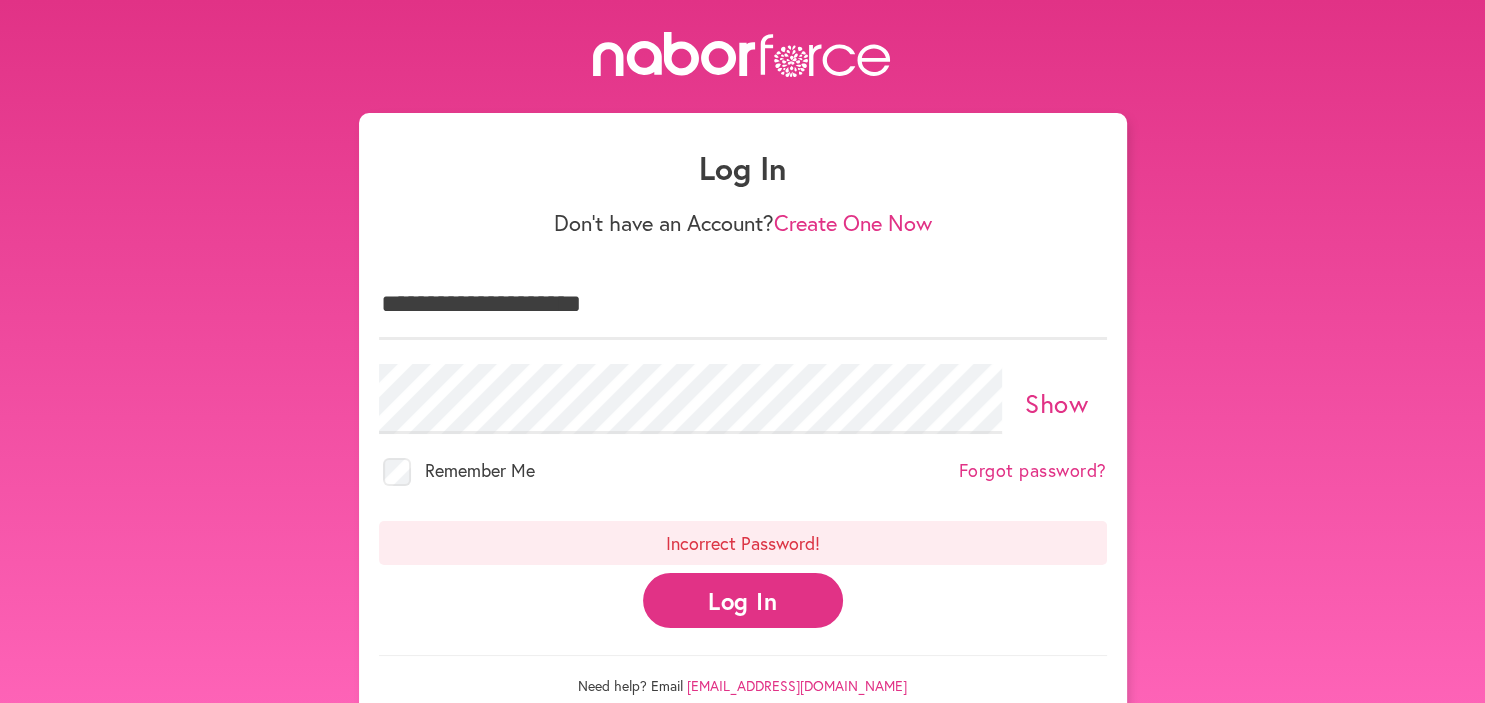 click on "Log In" at bounding box center [743, 600] 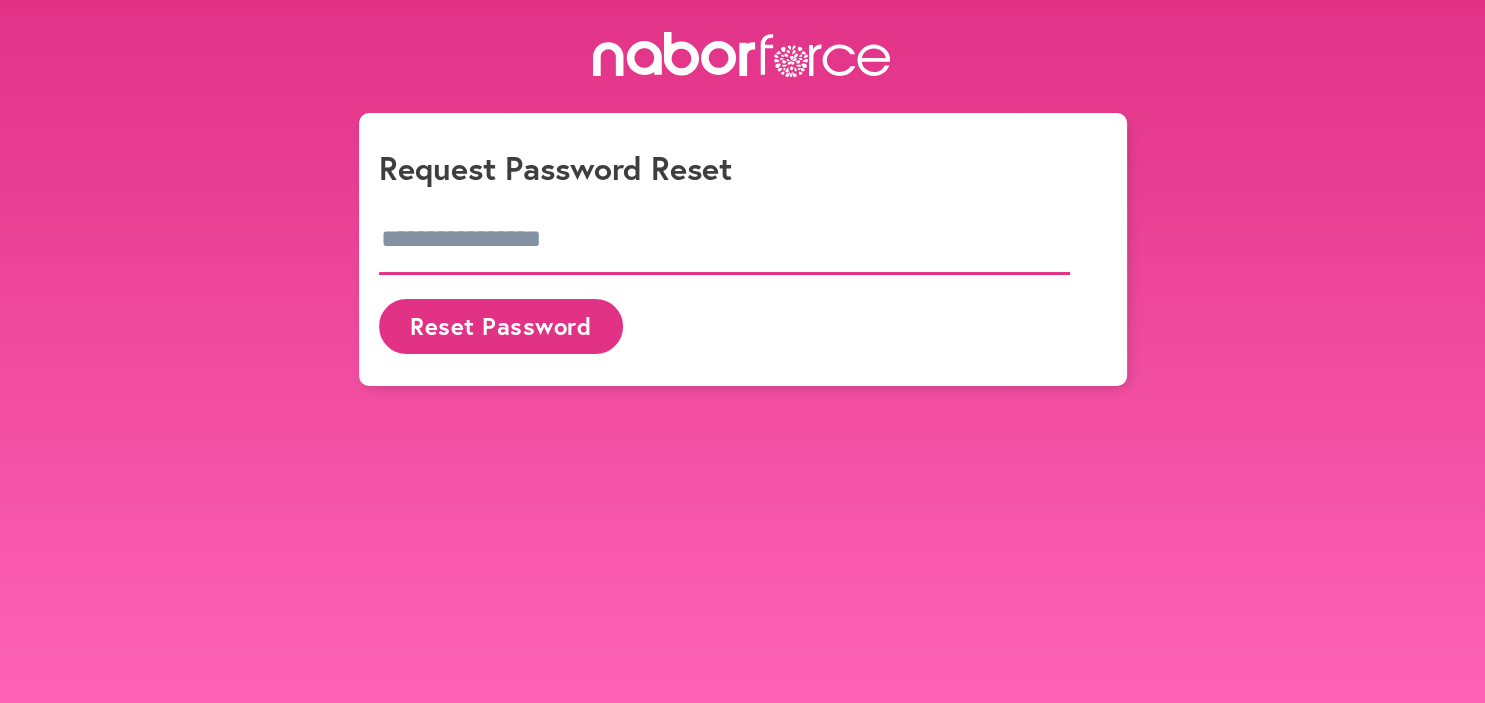 click at bounding box center [725, 240] 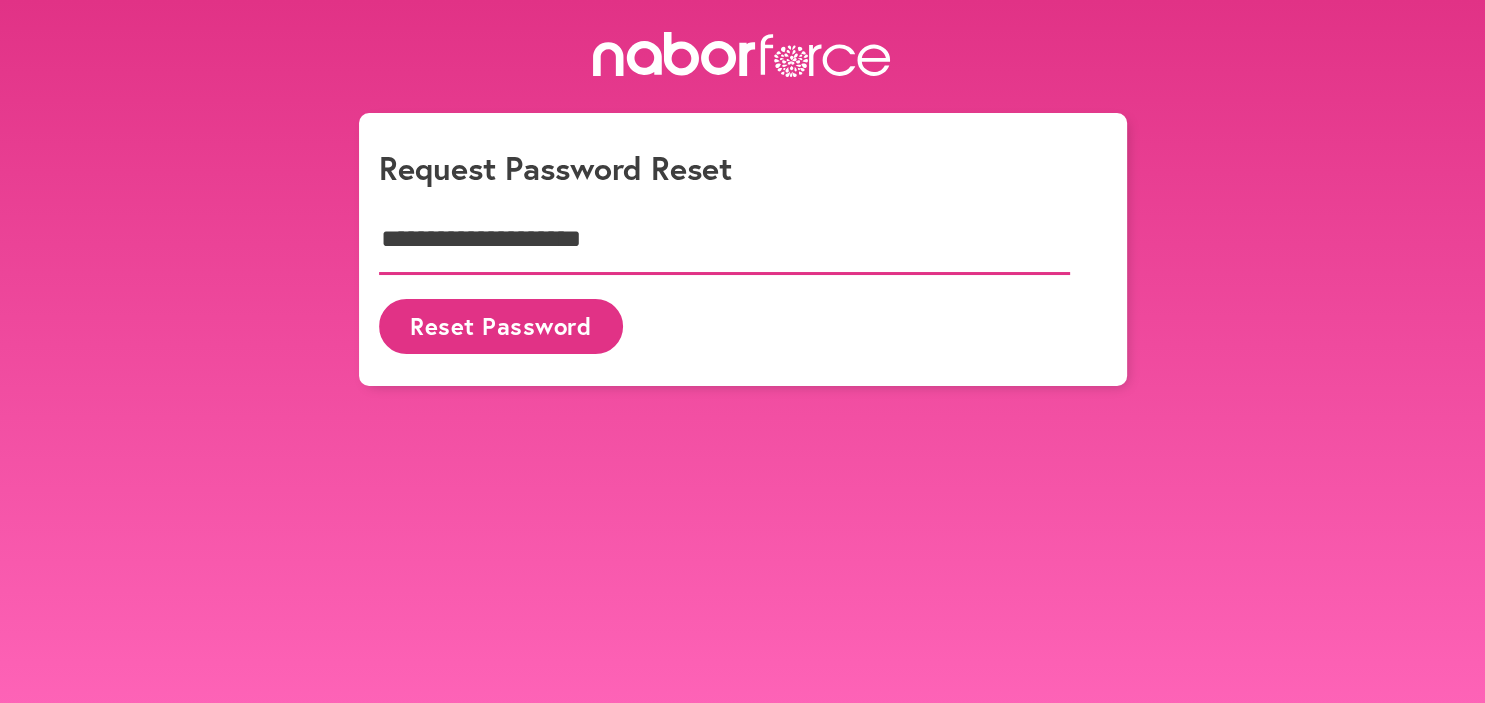 type on "**********" 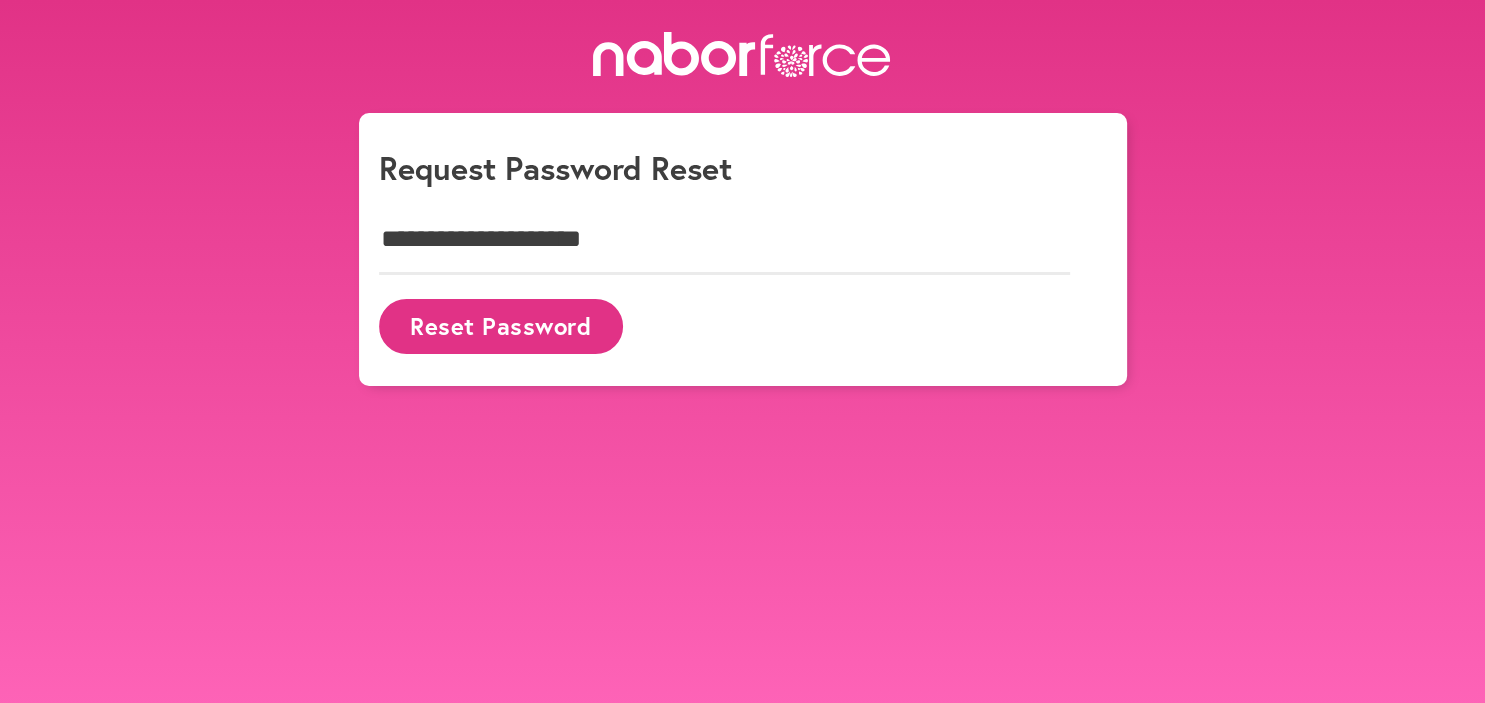 click on "Reset Password" at bounding box center (501, 326) 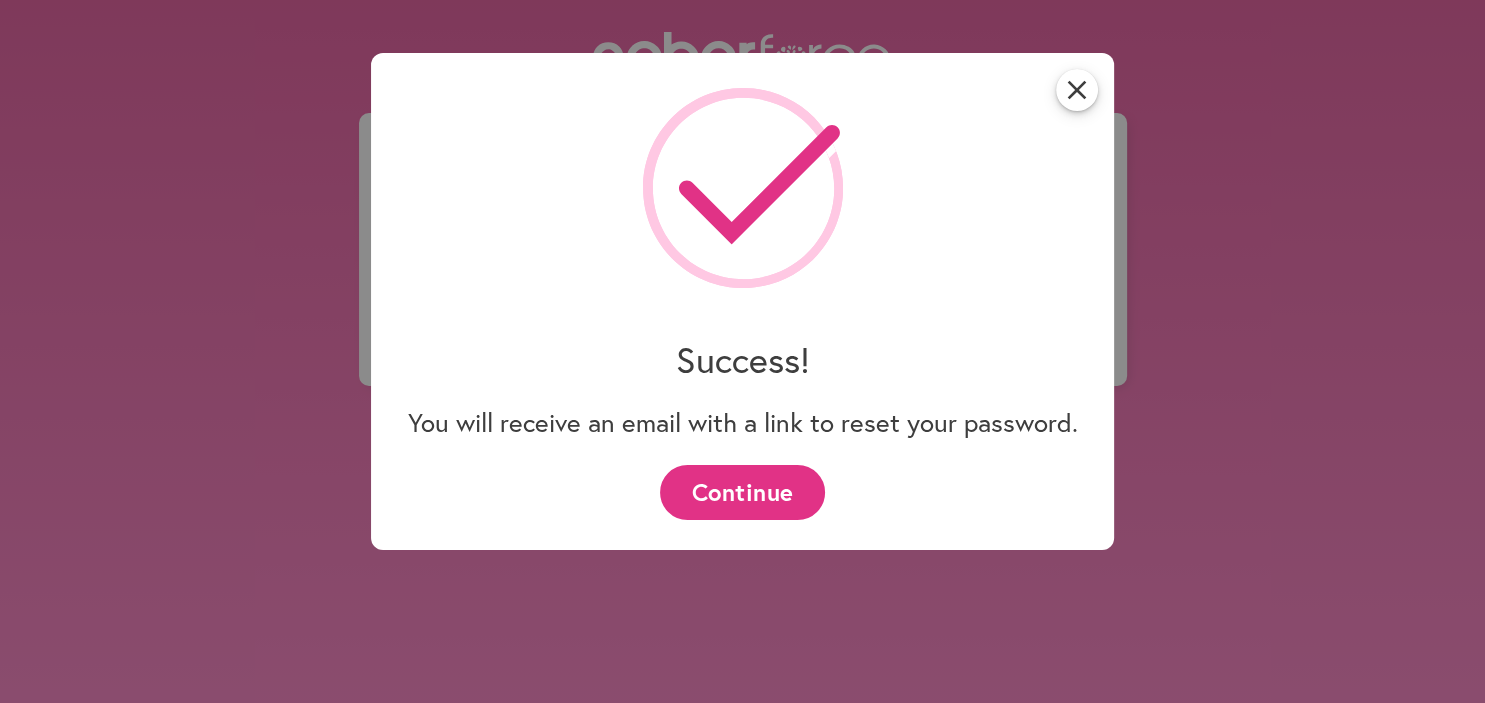 click on "Continue" at bounding box center (742, 492) 